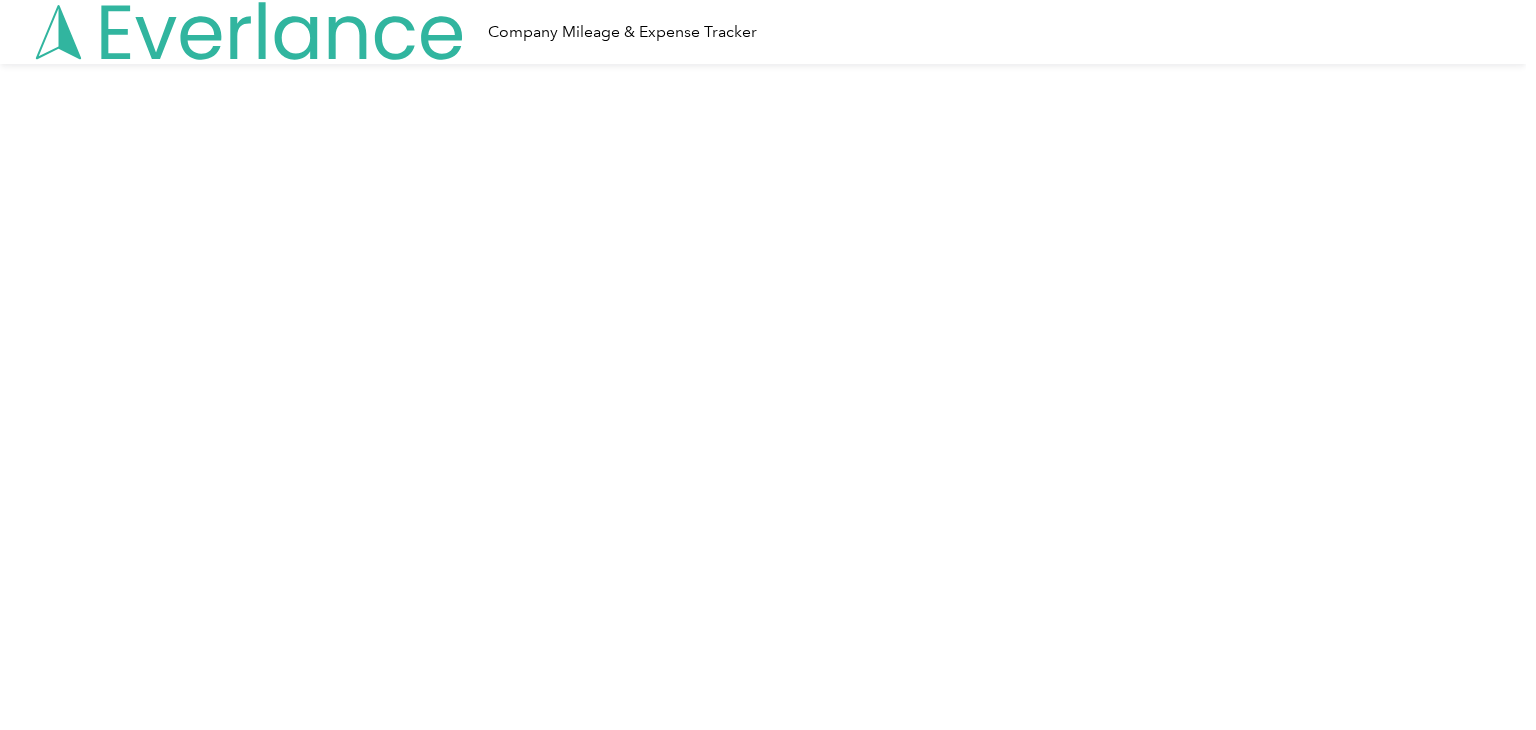 scroll, scrollTop: 0, scrollLeft: 0, axis: both 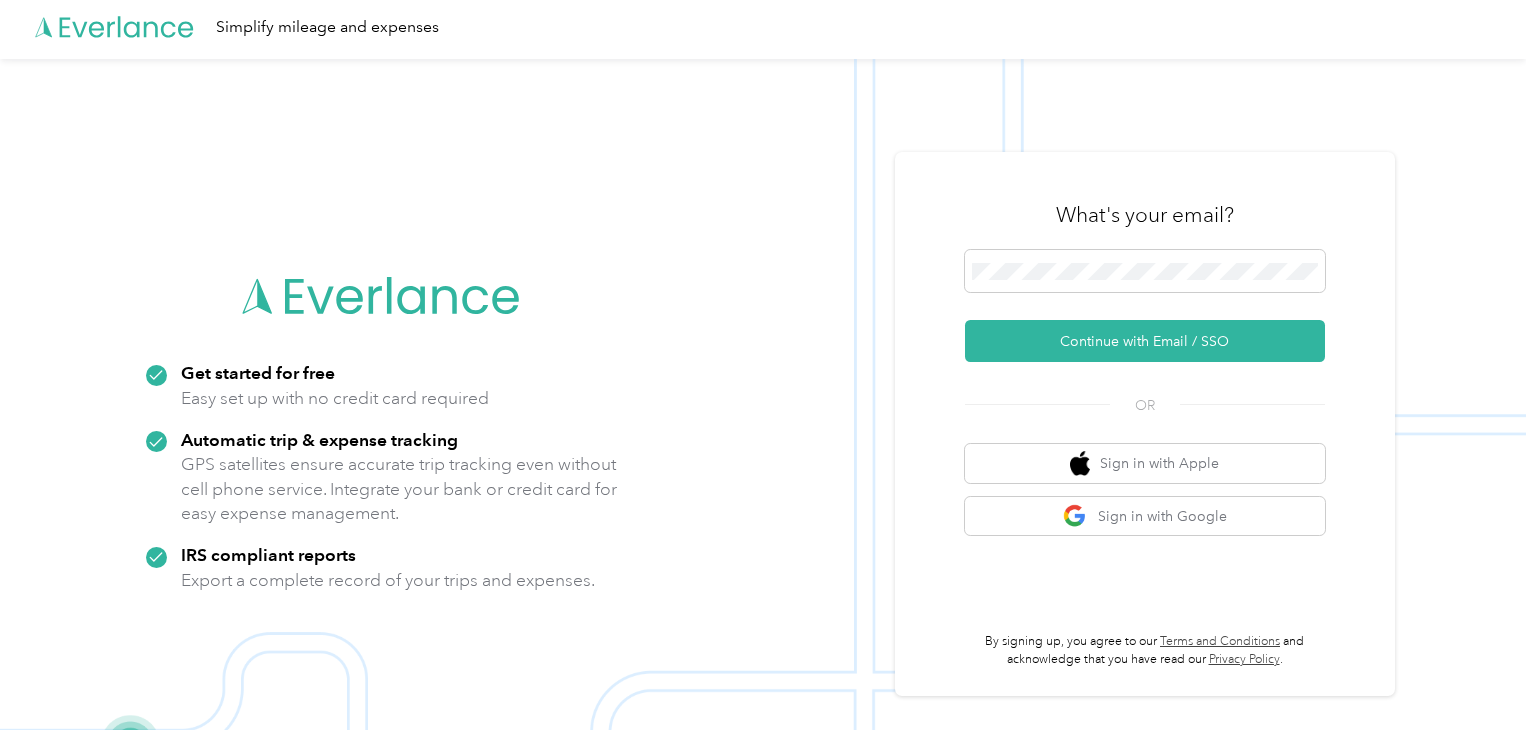 click 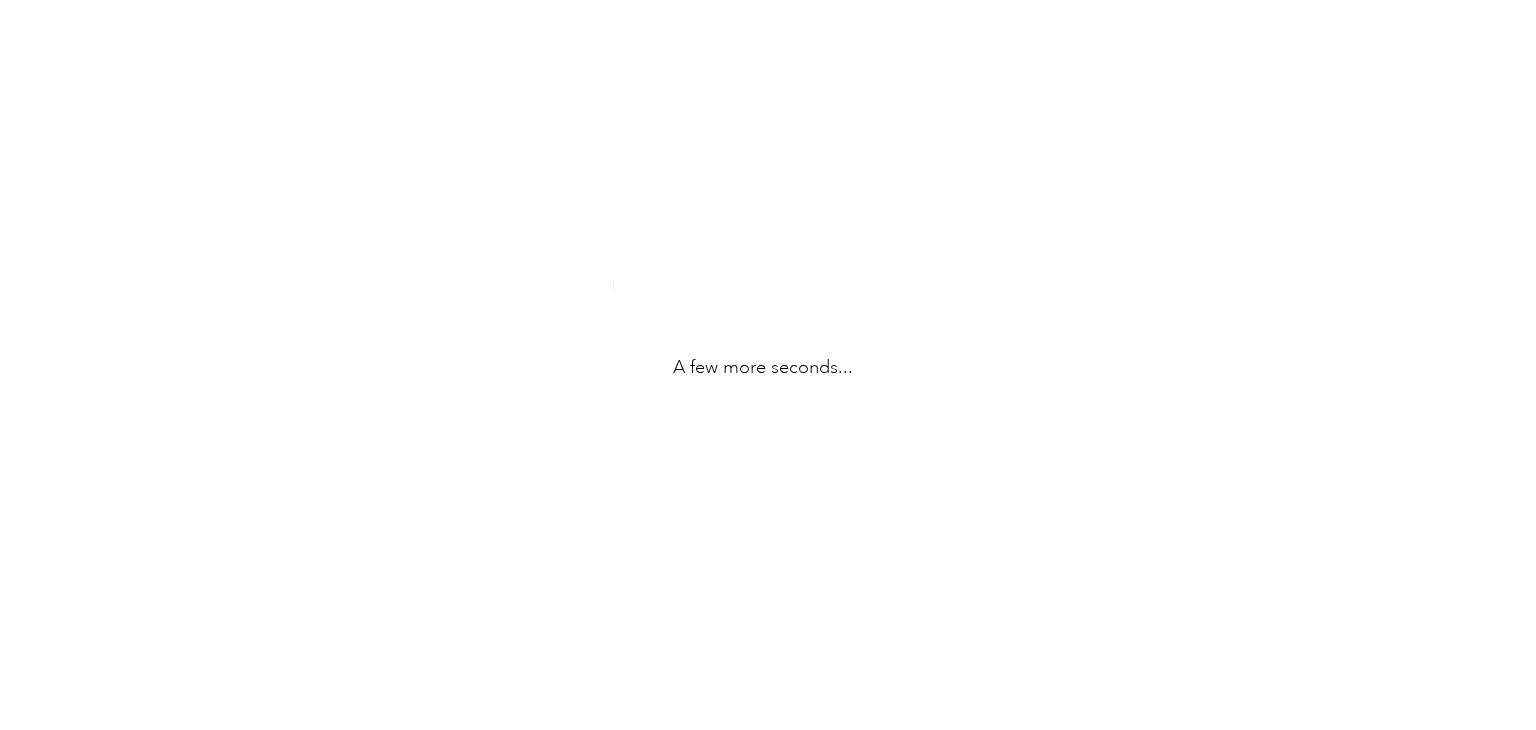 scroll, scrollTop: 0, scrollLeft: 0, axis: both 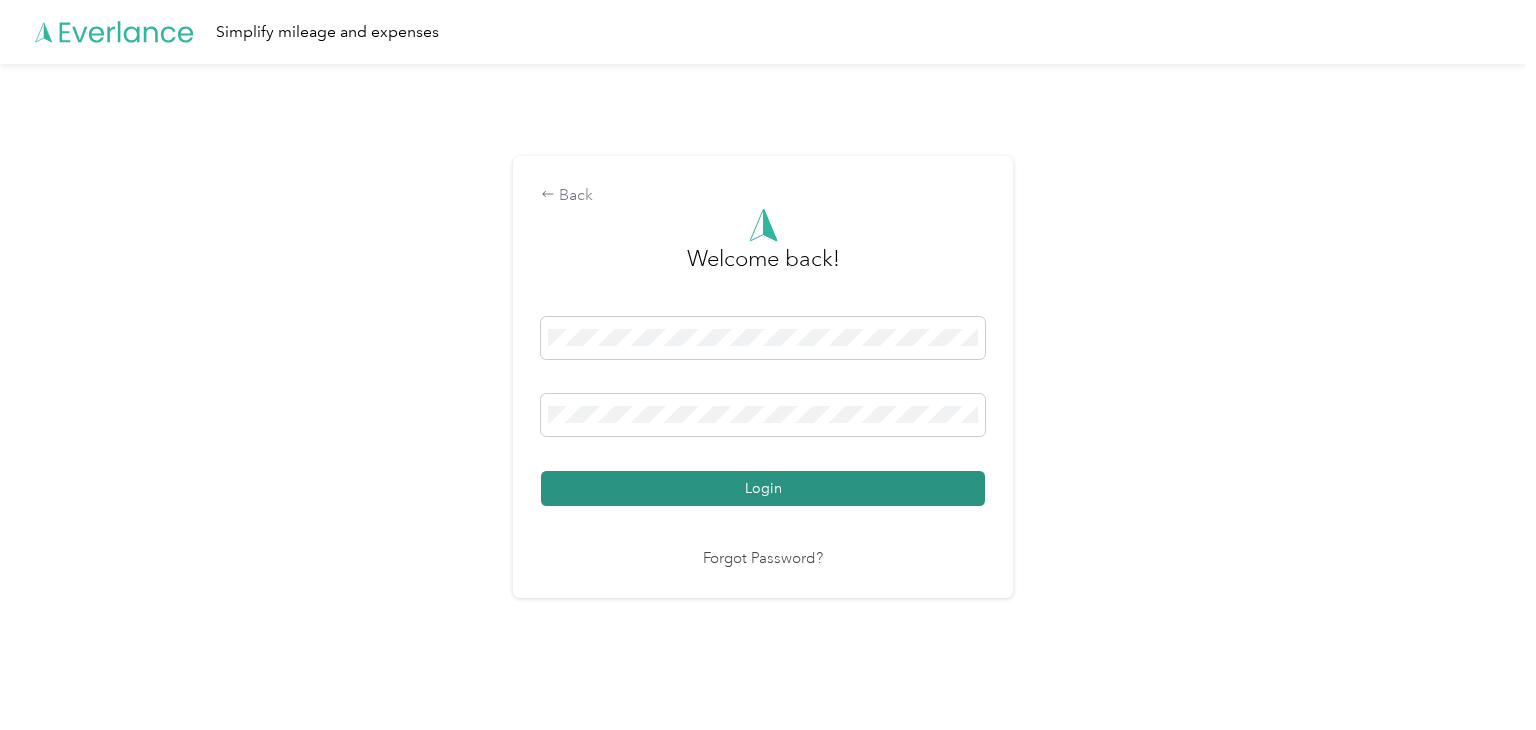 click on "Login" at bounding box center (763, 488) 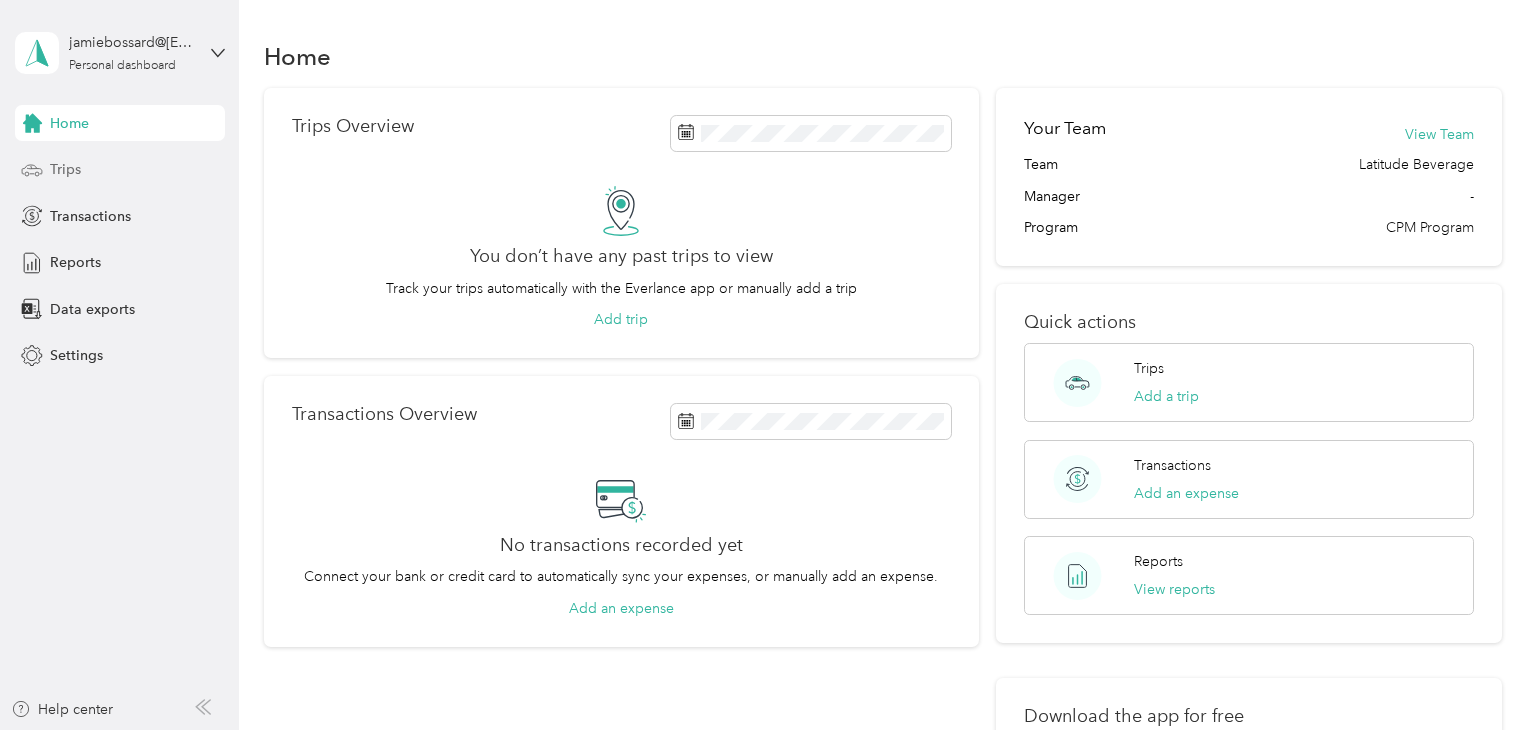 click on "Trips" at bounding box center [120, 170] 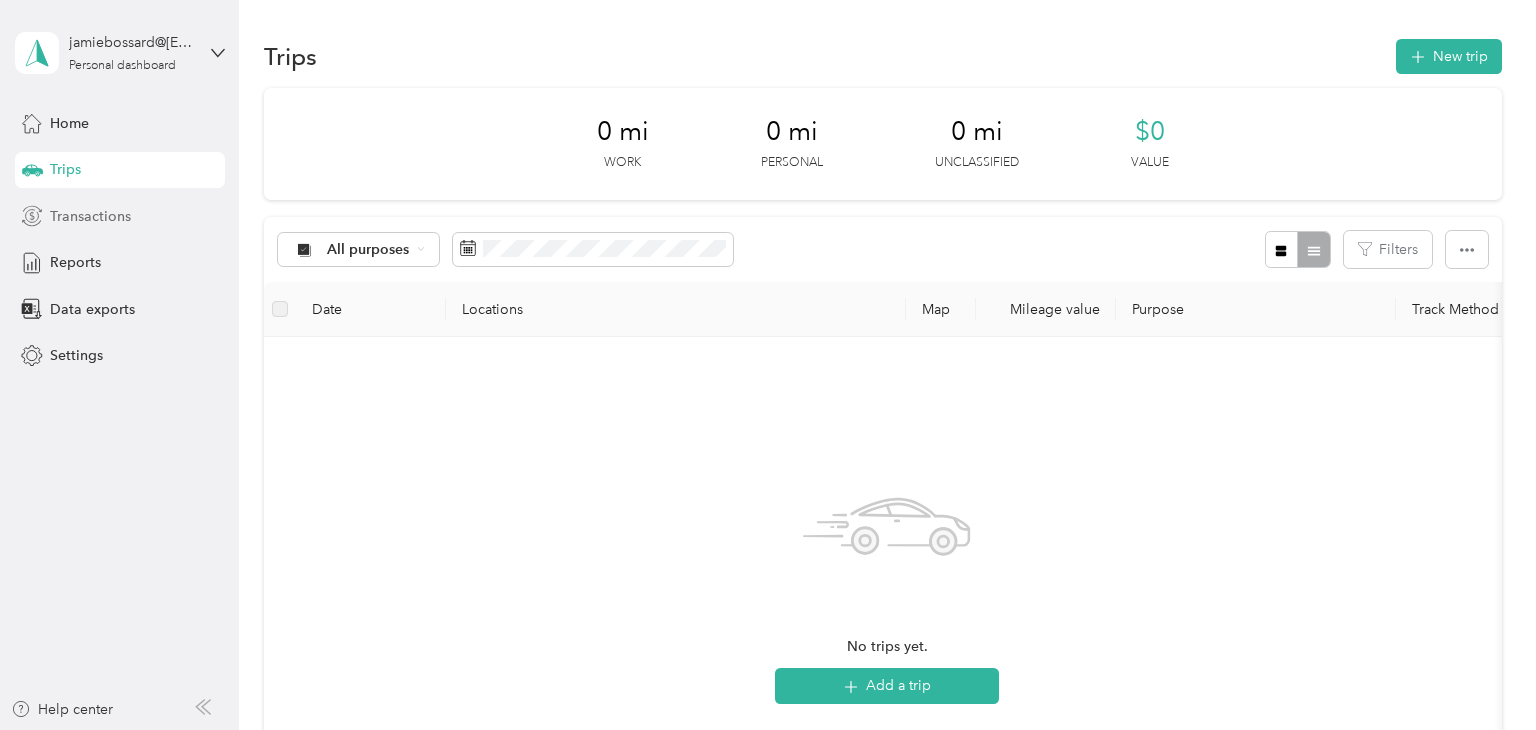 click on "Transactions" at bounding box center [90, 216] 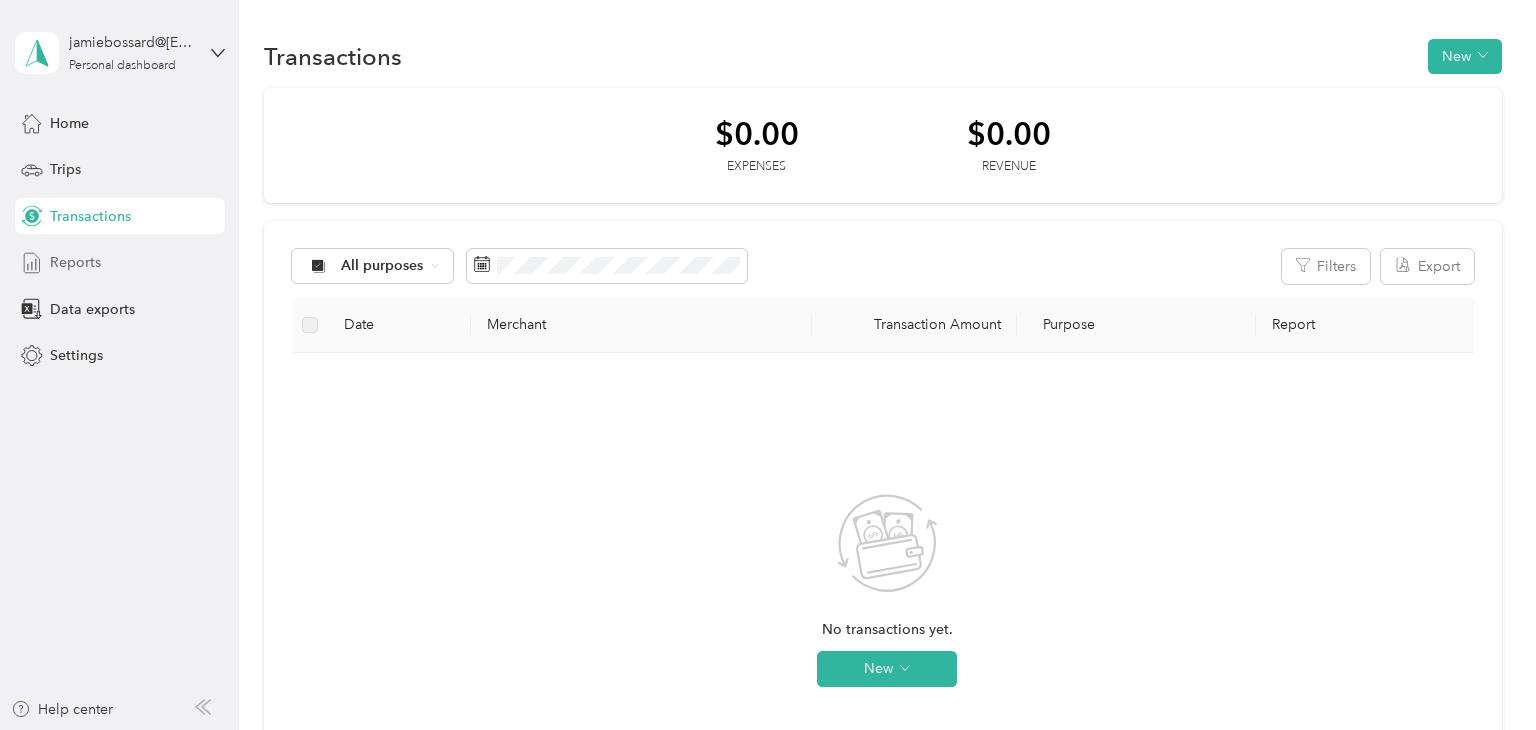 click on "Reports" at bounding box center (75, 262) 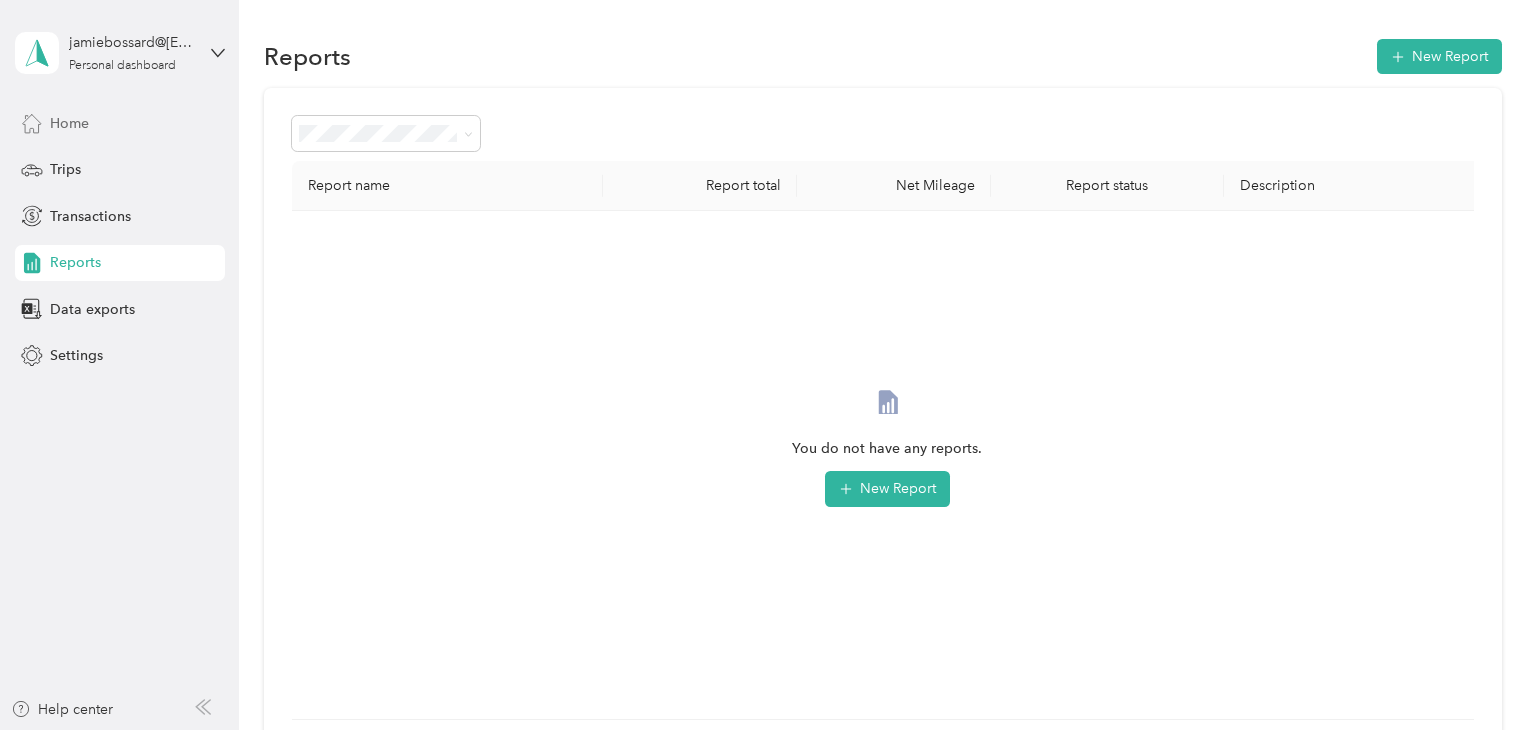 click on "Home" at bounding box center (120, 123) 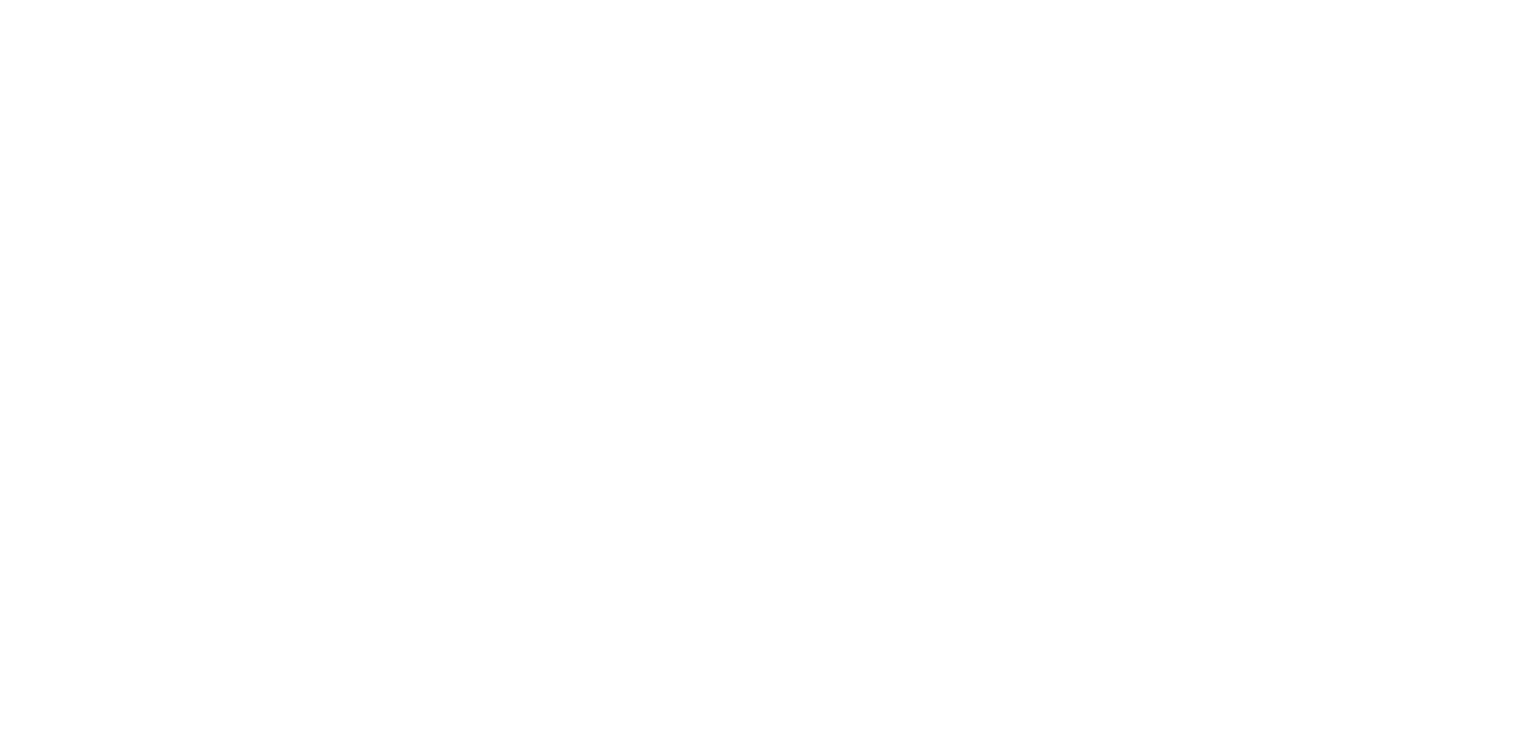 scroll, scrollTop: 0, scrollLeft: 0, axis: both 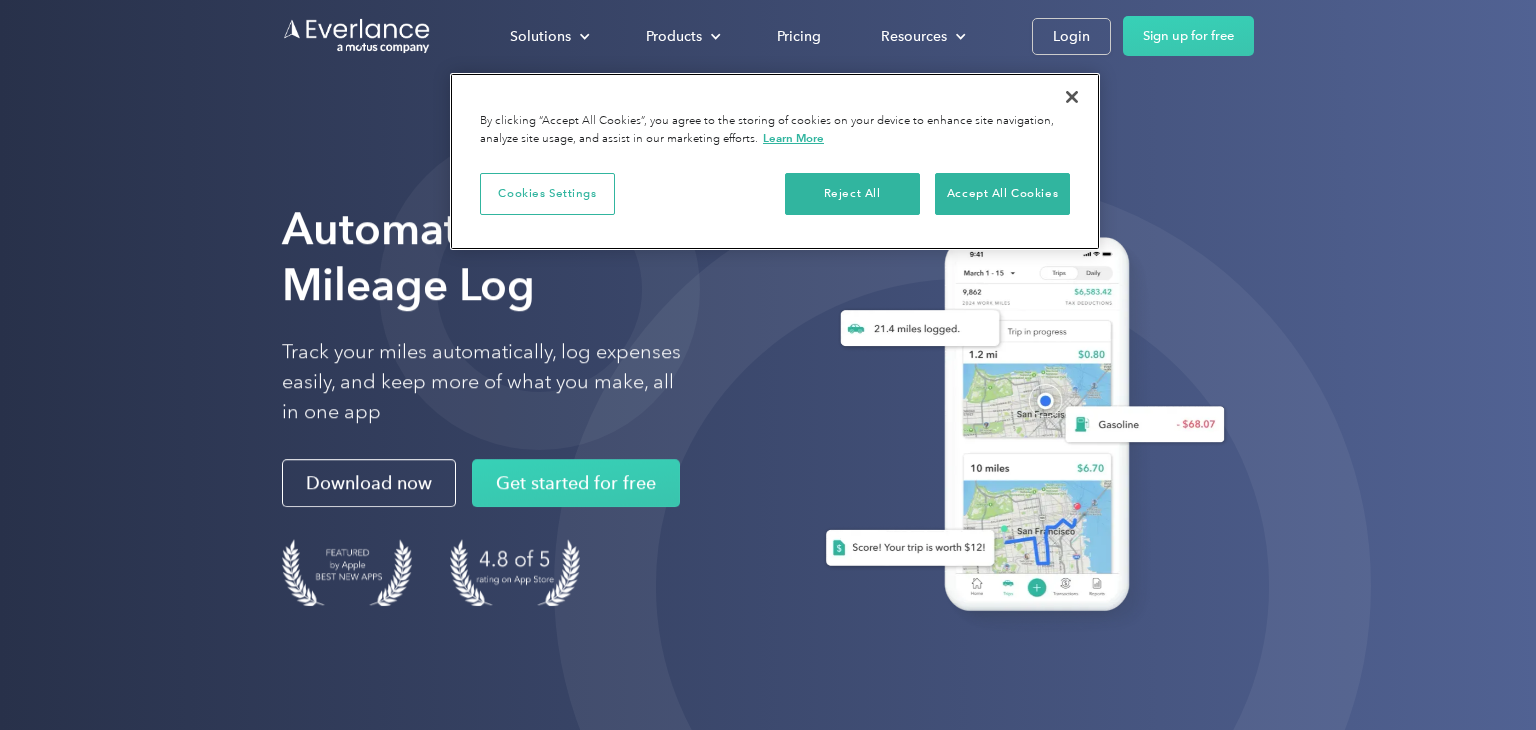 click on "Reject All   Accept All Cookies" at bounding box center (927, 202) 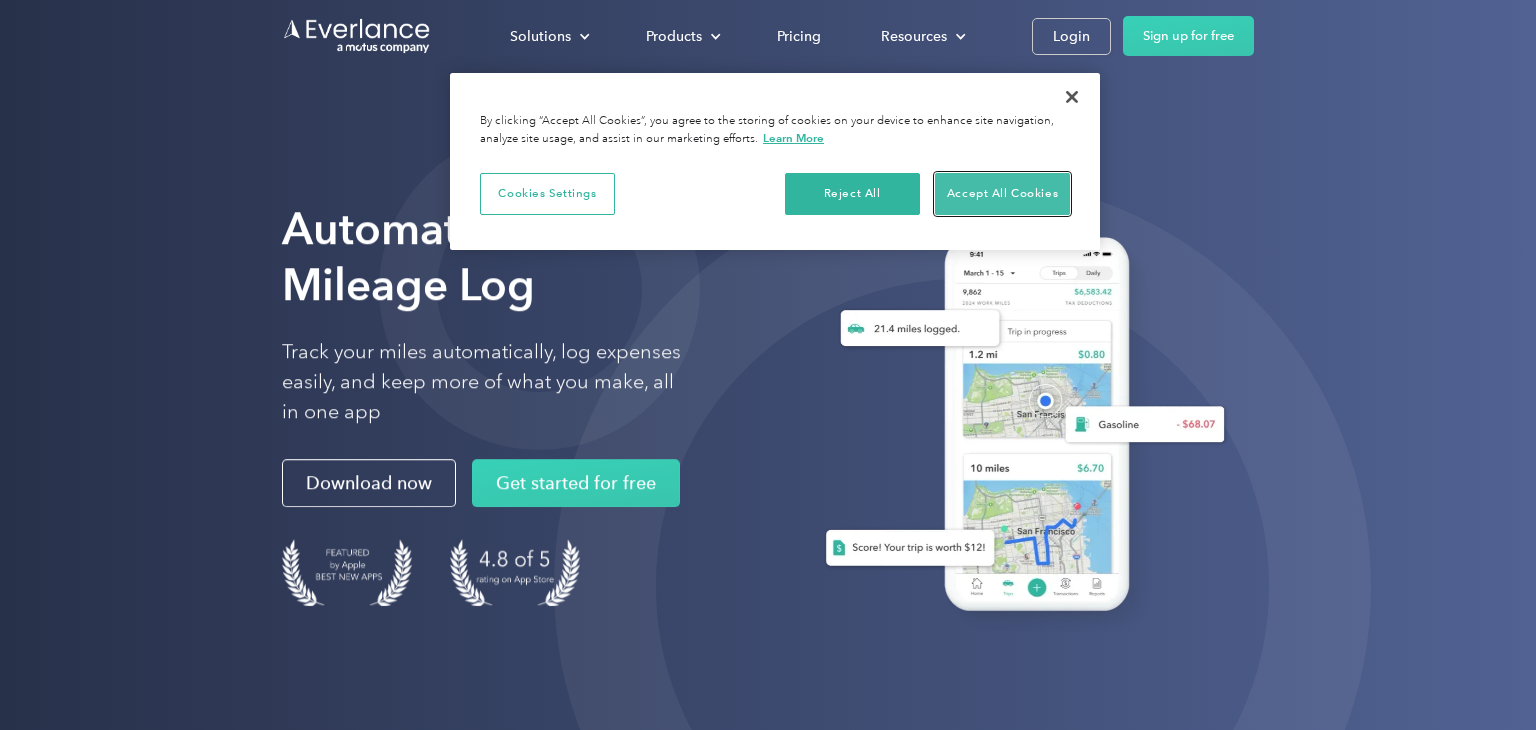 click on "Accept All Cookies" at bounding box center [1002, 194] 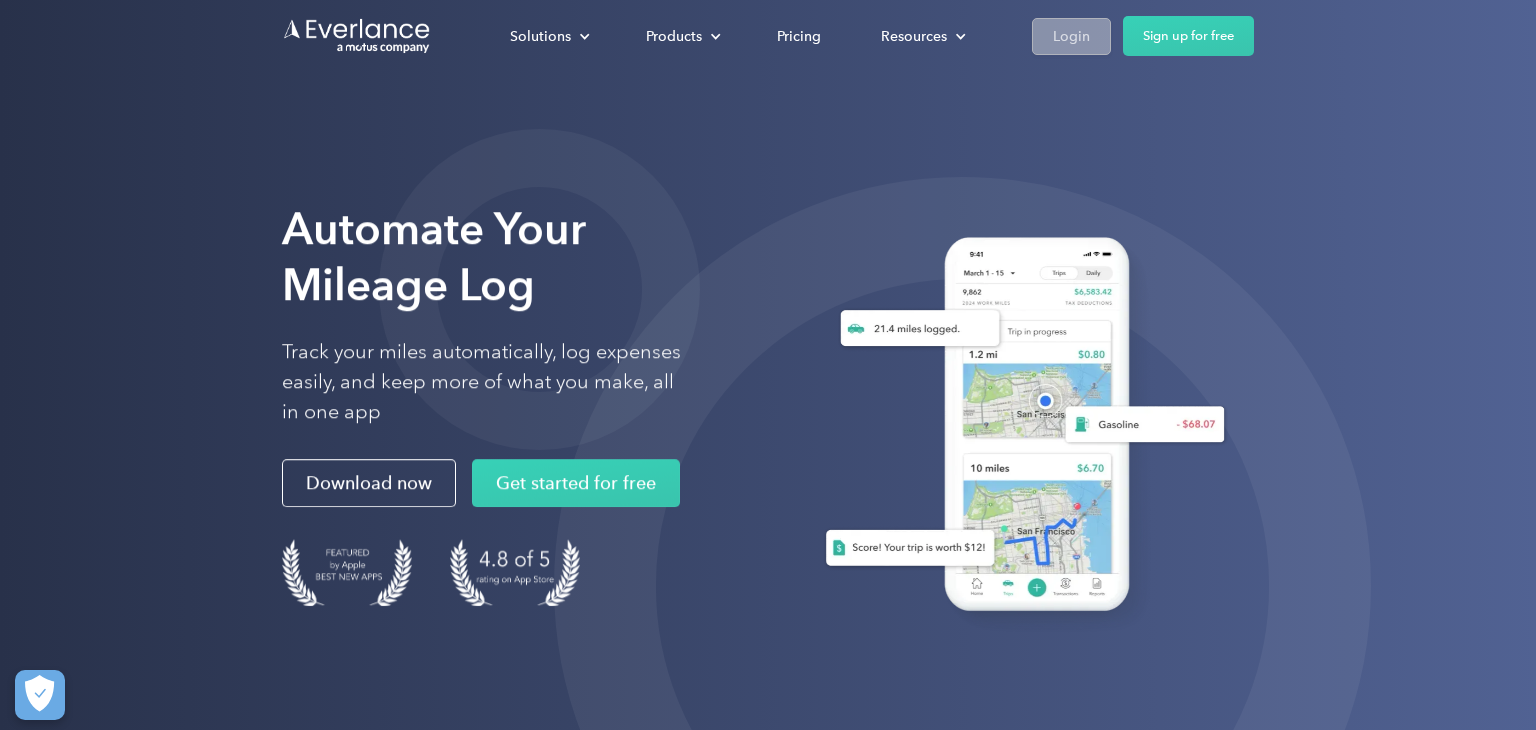 click on "Login" at bounding box center (1071, 36) 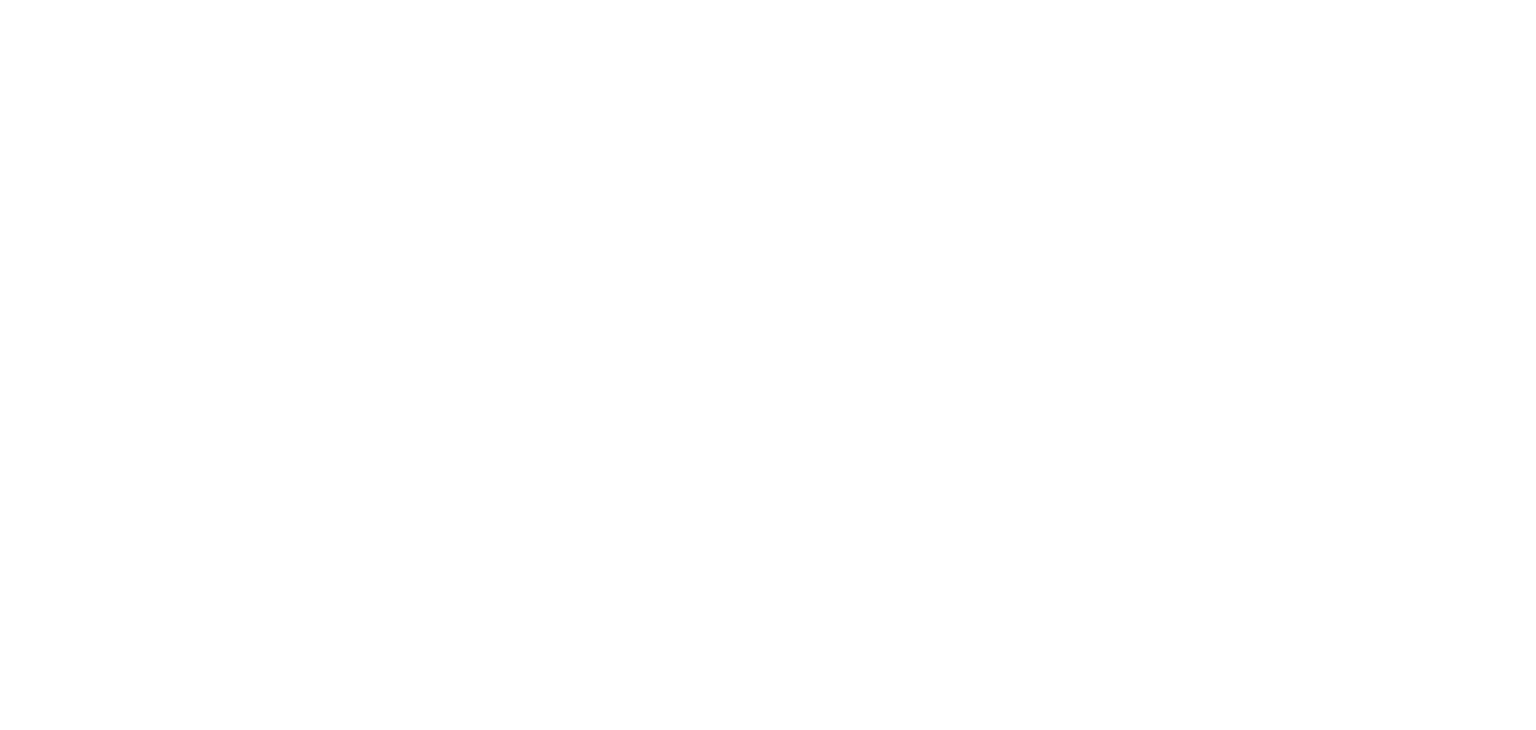 scroll, scrollTop: 0, scrollLeft: 0, axis: both 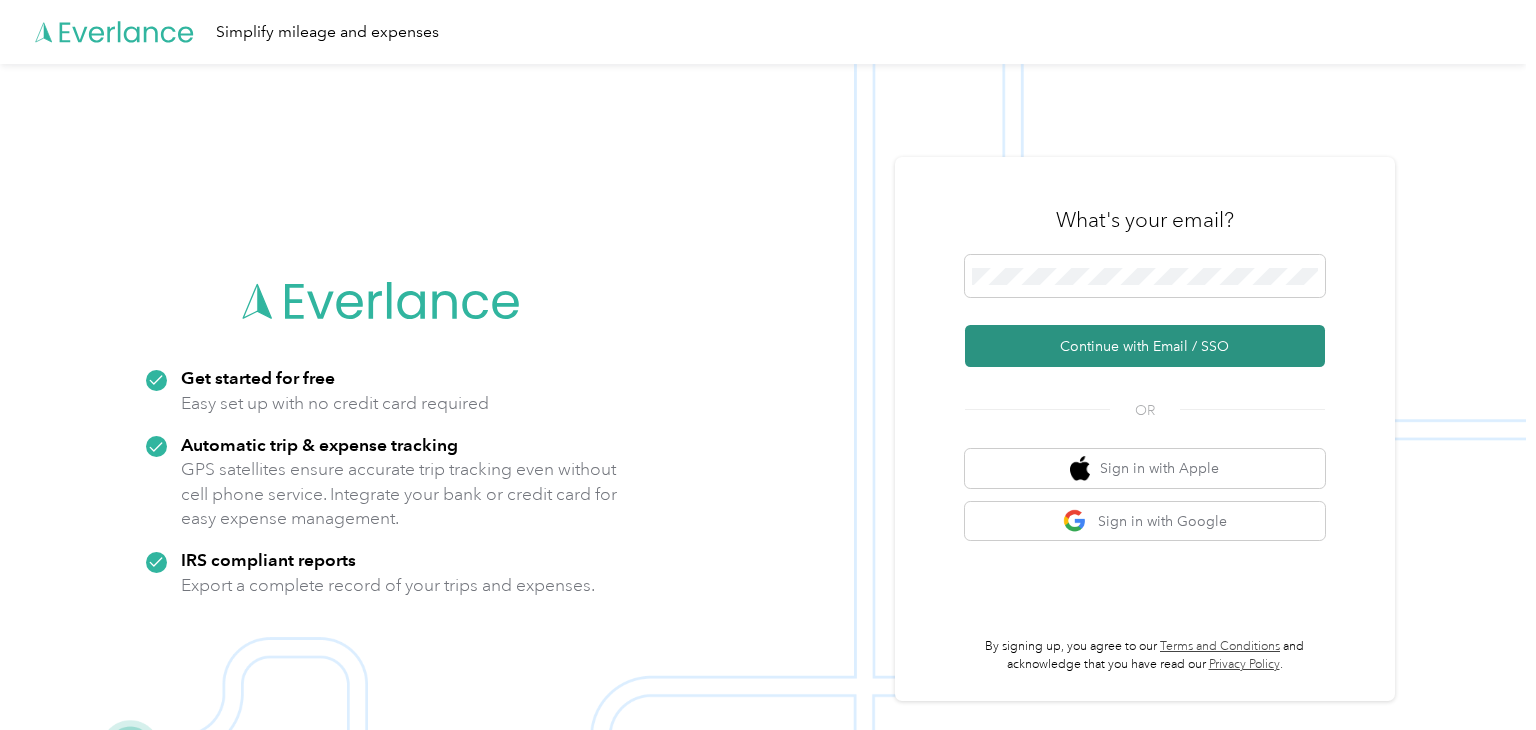 click on "Continue with Email / SSO" at bounding box center (1145, 346) 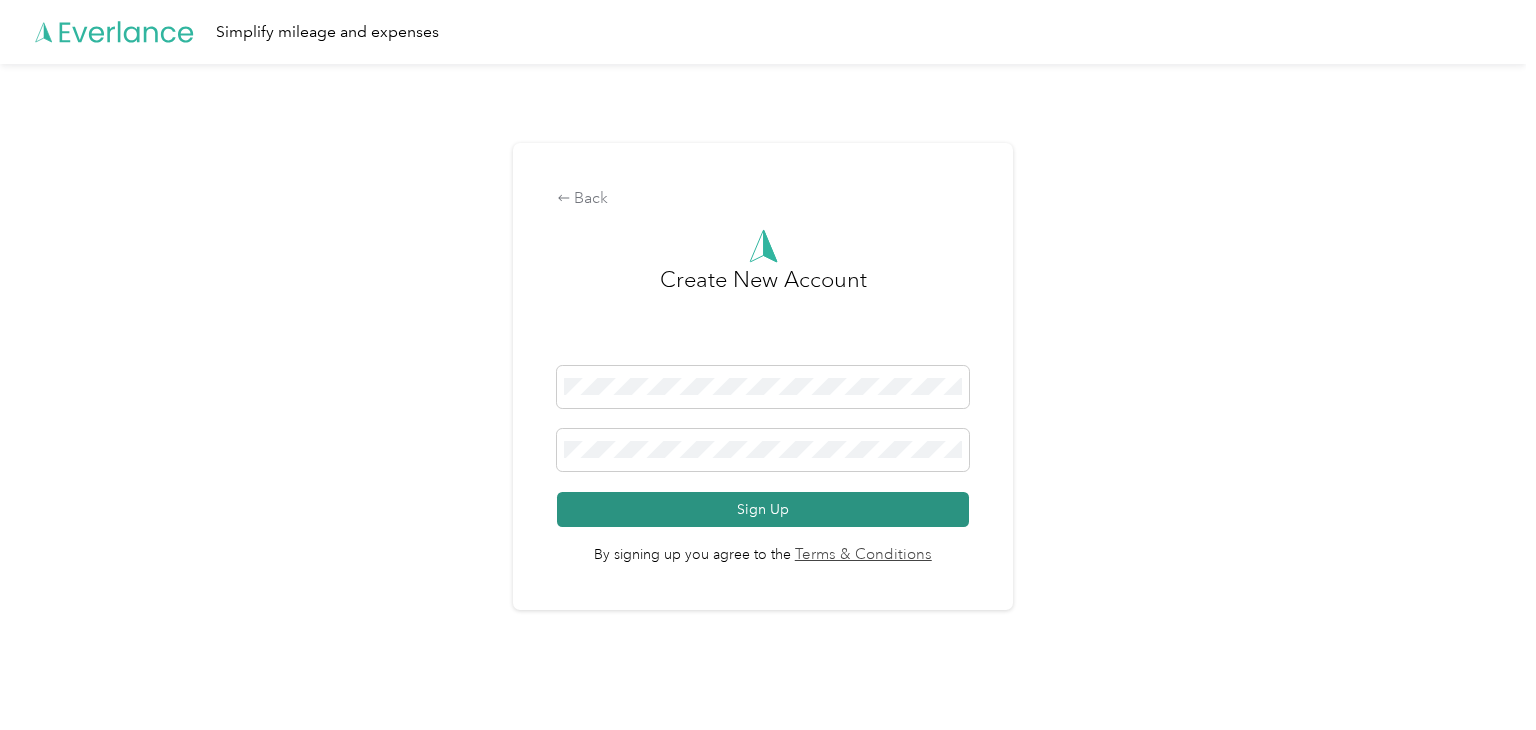 click on "Sign Up" at bounding box center (763, 509) 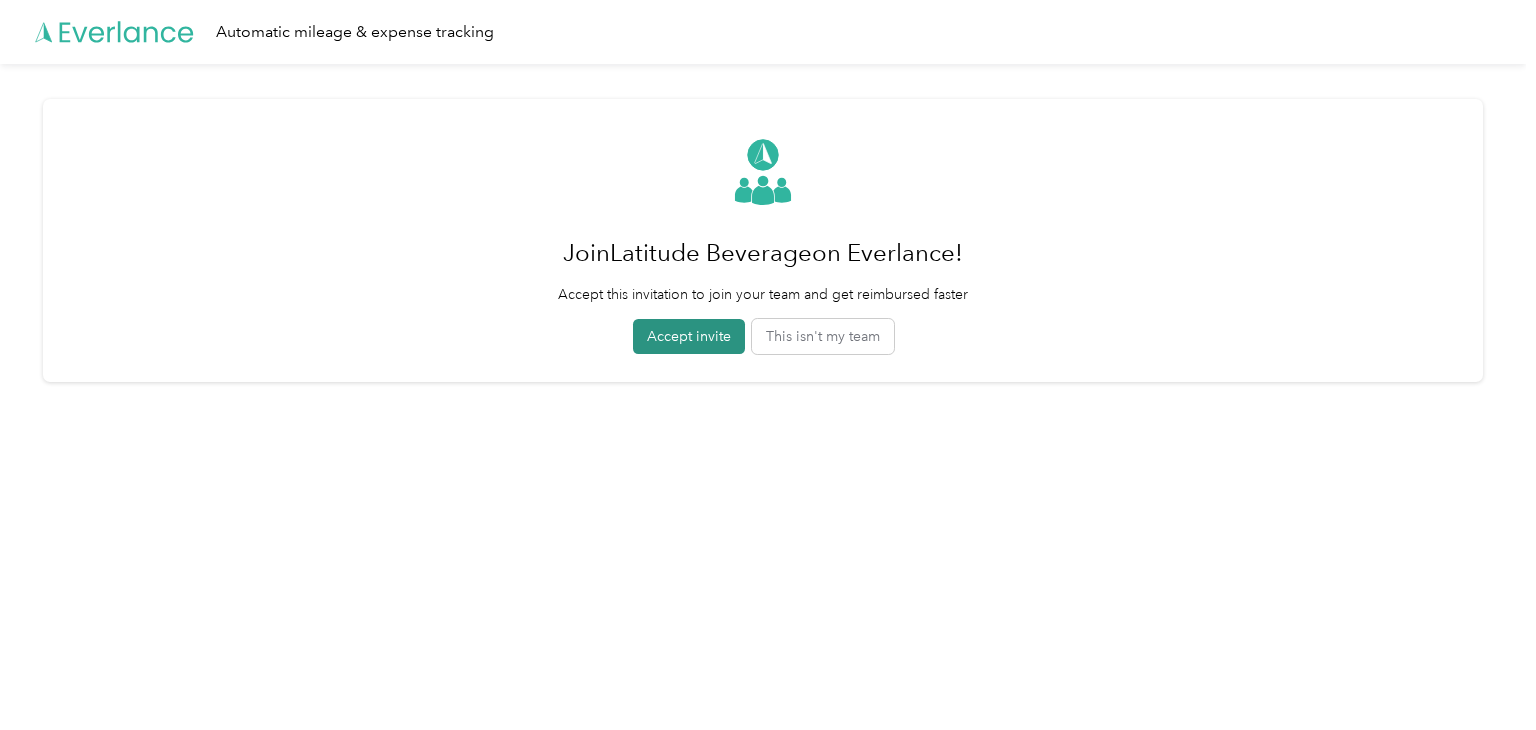 click on "Accept invite" at bounding box center [689, 336] 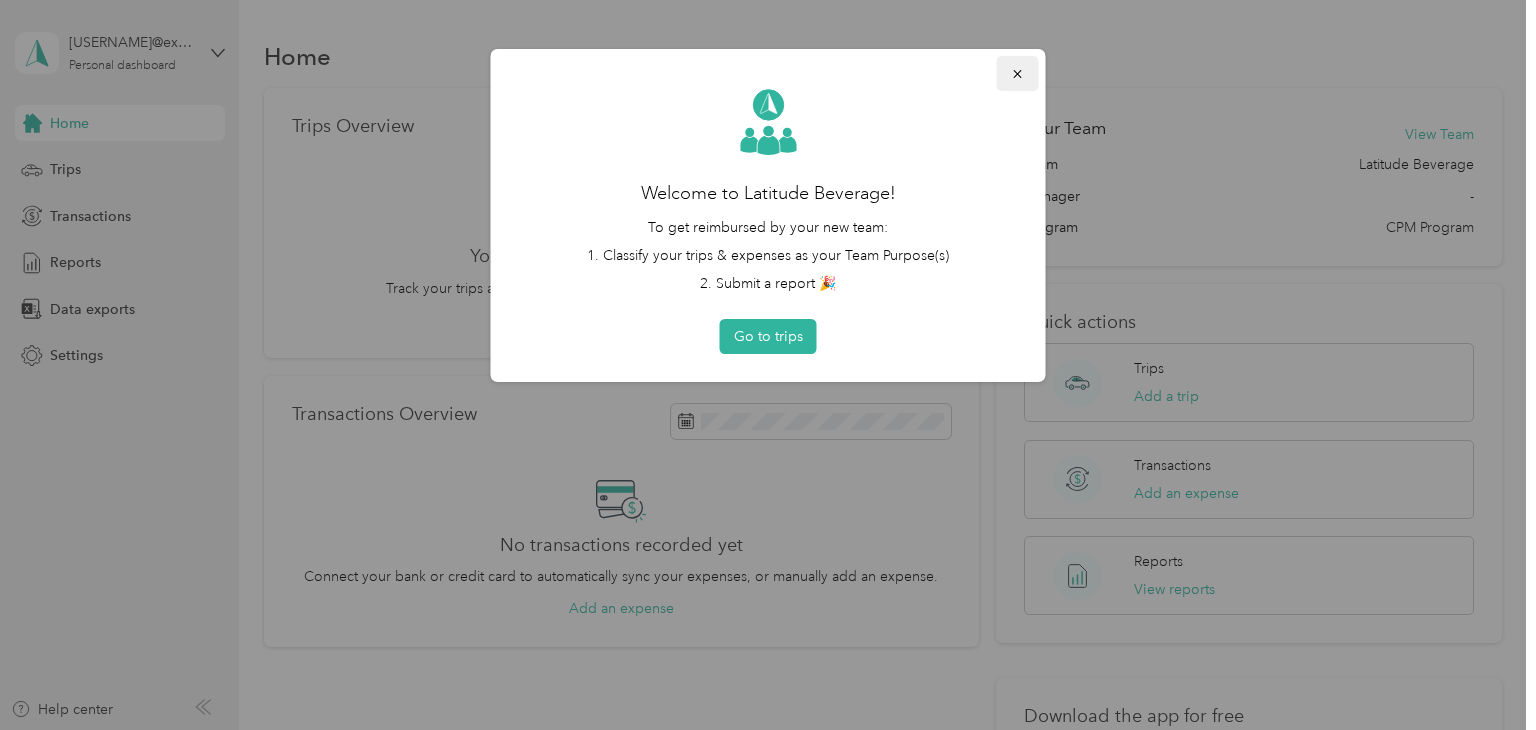 click 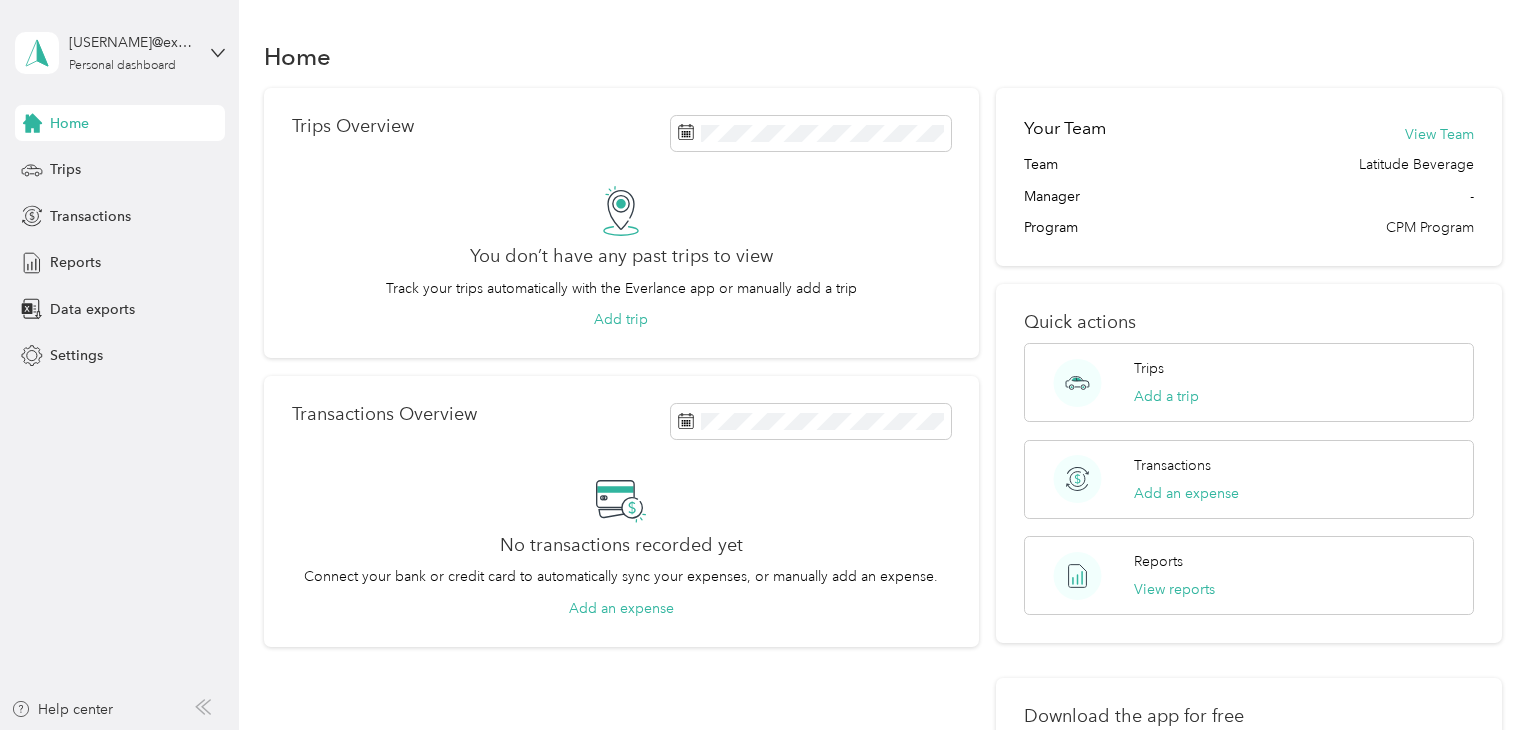 scroll, scrollTop: 1, scrollLeft: 0, axis: vertical 